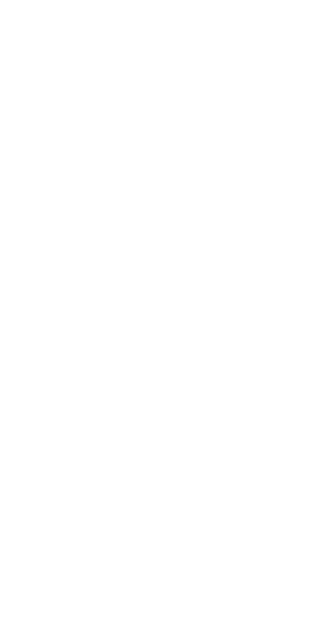 scroll, scrollTop: 0, scrollLeft: 0, axis: both 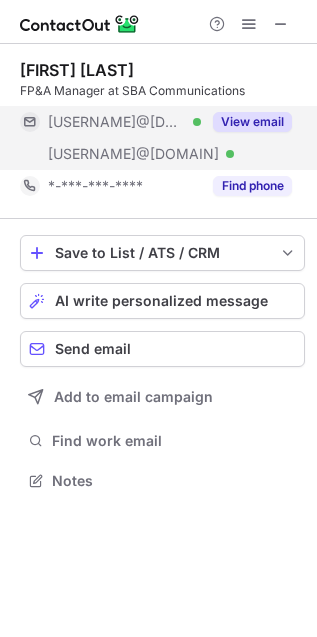 click on "View email" at bounding box center (252, 122) 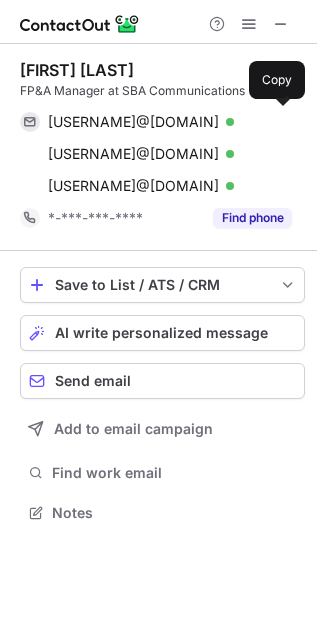 scroll, scrollTop: 9, scrollLeft: 10, axis: both 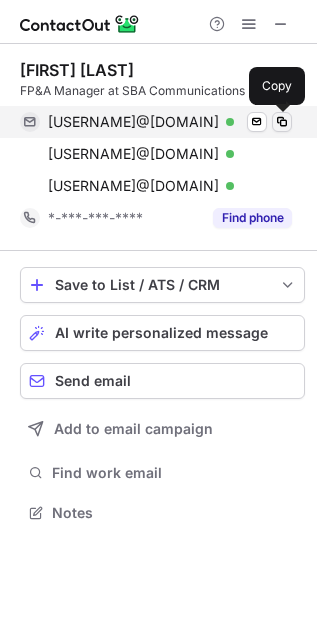 click at bounding box center (282, 122) 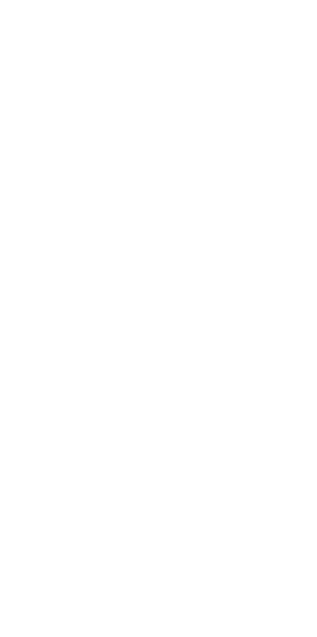 scroll, scrollTop: 0, scrollLeft: 0, axis: both 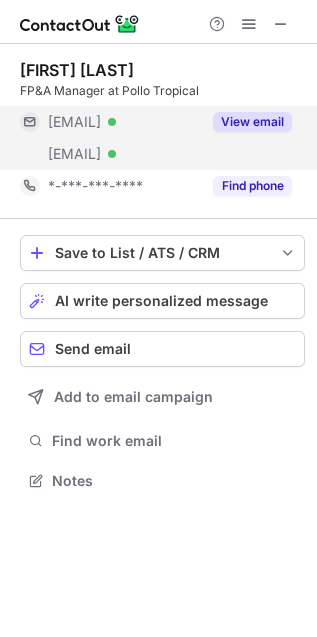 click on "View email" at bounding box center [252, 122] 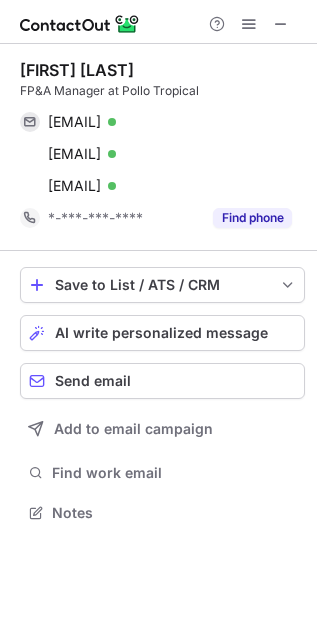 scroll, scrollTop: 9, scrollLeft: 10, axis: both 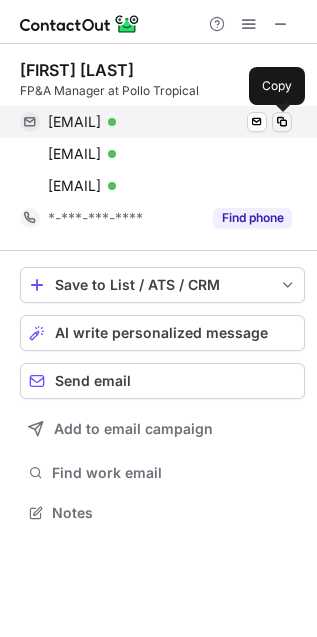 click at bounding box center [282, 122] 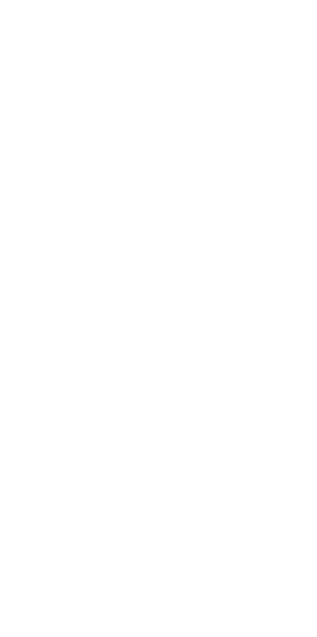 scroll, scrollTop: 0, scrollLeft: 0, axis: both 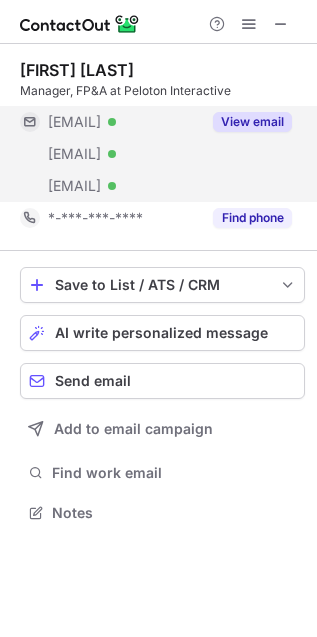click on "View email" at bounding box center (252, 122) 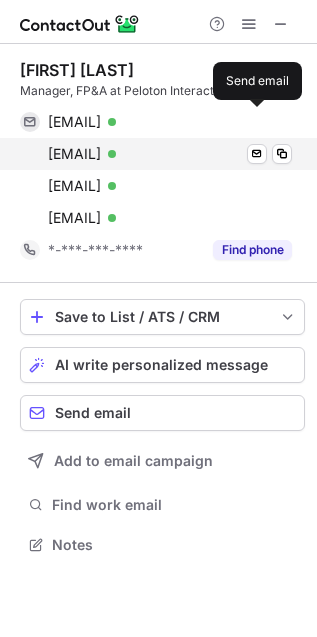scroll, scrollTop: 9, scrollLeft: 10, axis: both 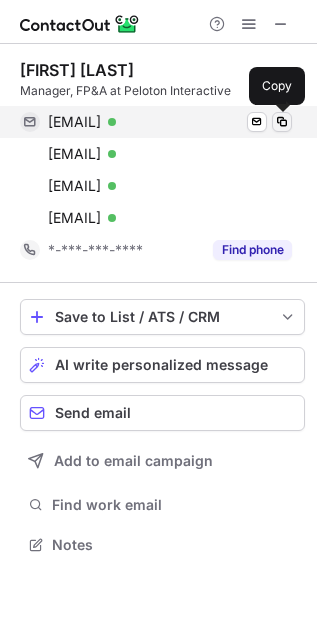 click at bounding box center (282, 122) 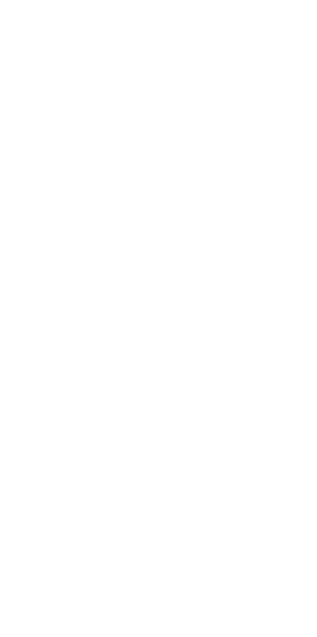 scroll, scrollTop: 0, scrollLeft: 0, axis: both 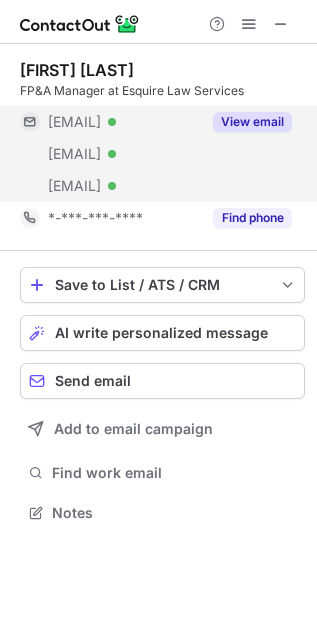 click on "View email" at bounding box center (252, 122) 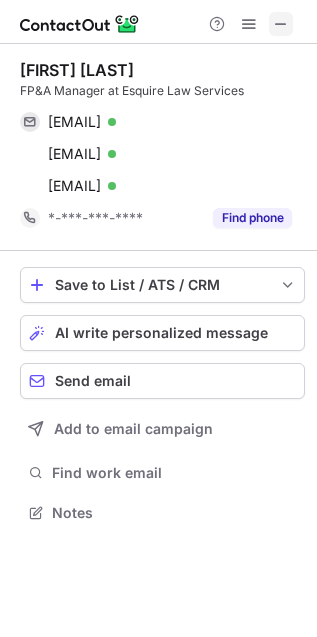 click at bounding box center [281, 24] 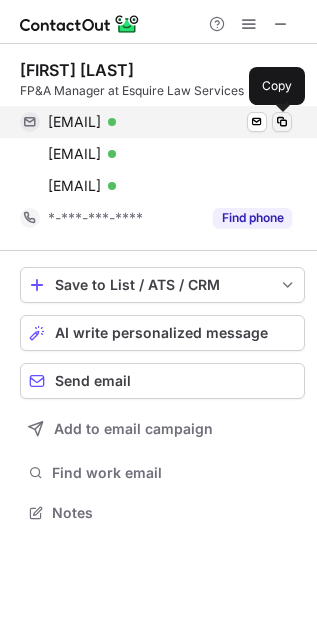 click at bounding box center (282, 122) 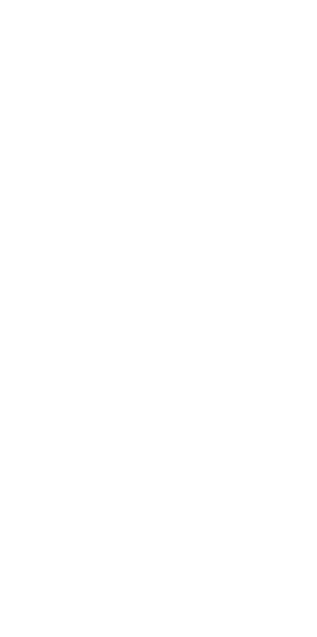 scroll, scrollTop: 0, scrollLeft: 0, axis: both 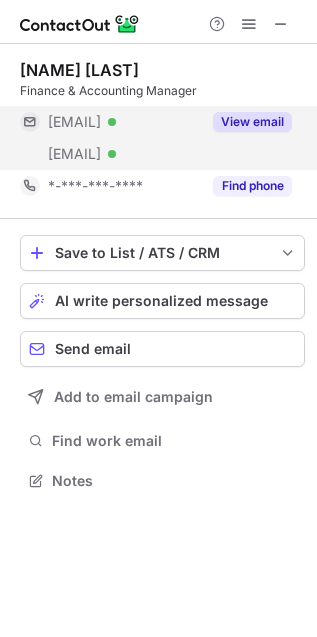 click on "View email" at bounding box center (252, 122) 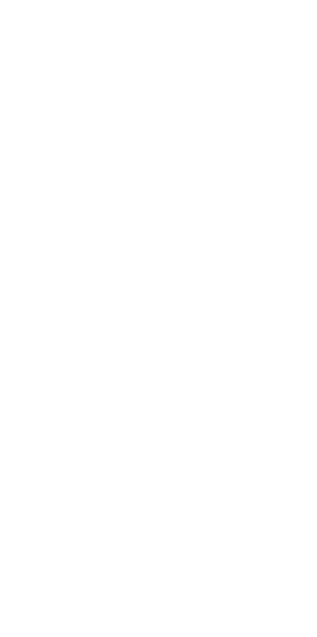 scroll, scrollTop: 0, scrollLeft: 0, axis: both 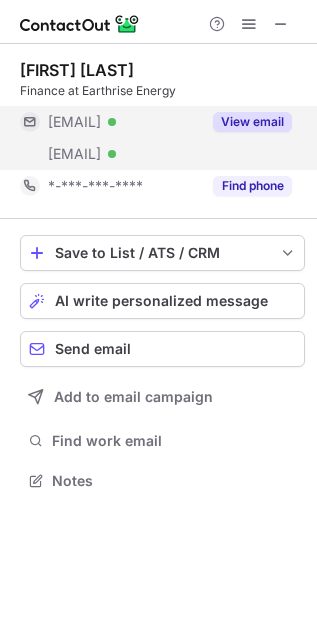 click on "View email" at bounding box center (252, 122) 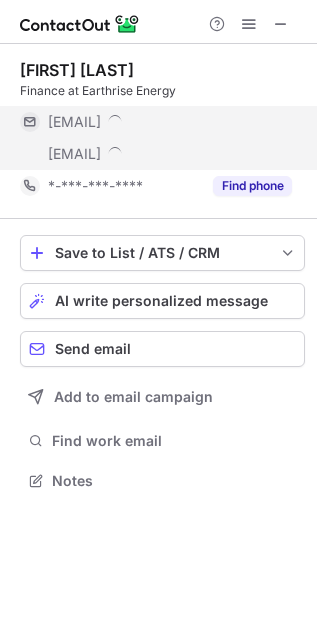 scroll, scrollTop: 9, scrollLeft: 10, axis: both 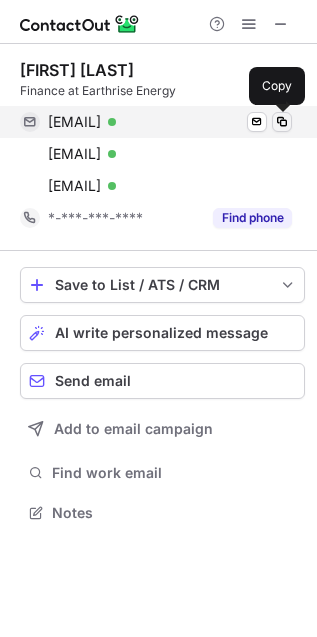 click at bounding box center (282, 122) 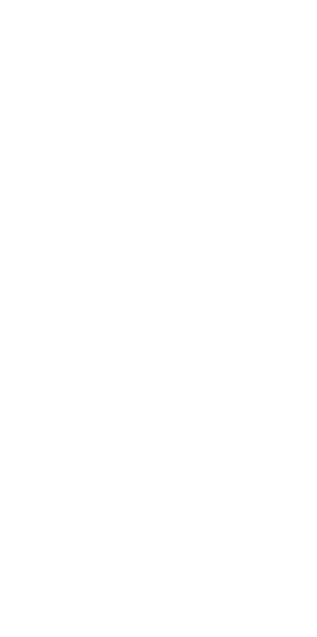 scroll, scrollTop: 0, scrollLeft: 0, axis: both 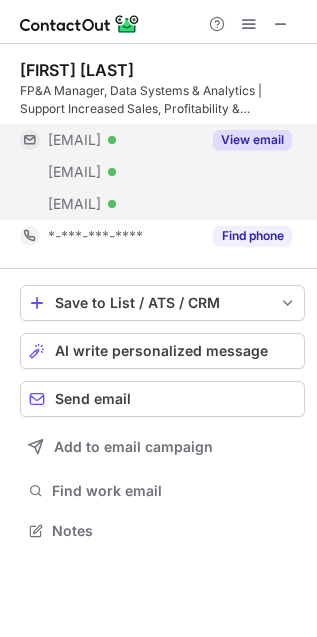 click on "View email" at bounding box center [252, 140] 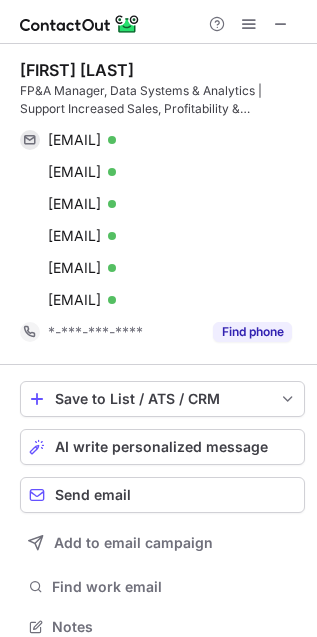 scroll, scrollTop: 9, scrollLeft: 9, axis: both 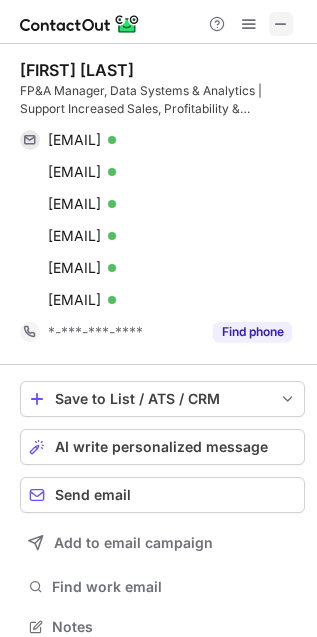 click at bounding box center [281, 24] 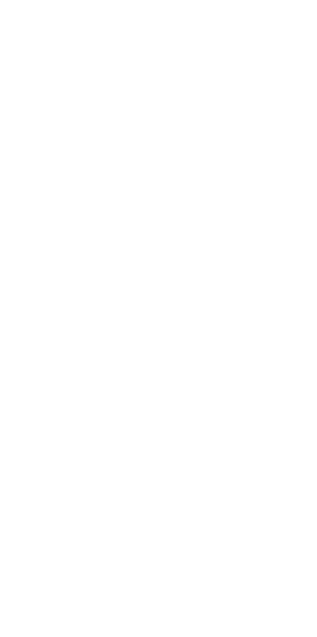 scroll, scrollTop: 0, scrollLeft: 0, axis: both 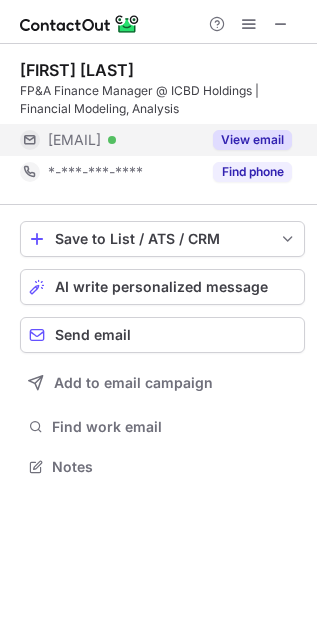 click on "View email" at bounding box center [252, 140] 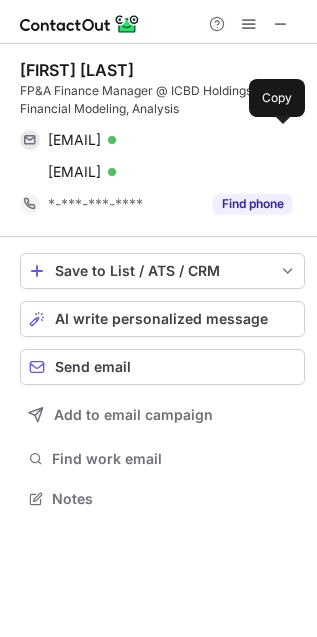 scroll, scrollTop: 9, scrollLeft: 10, axis: both 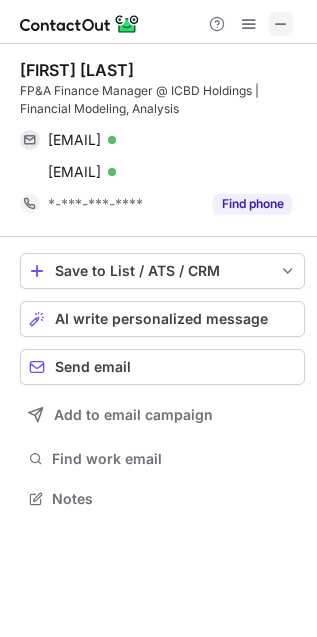 click at bounding box center [281, 24] 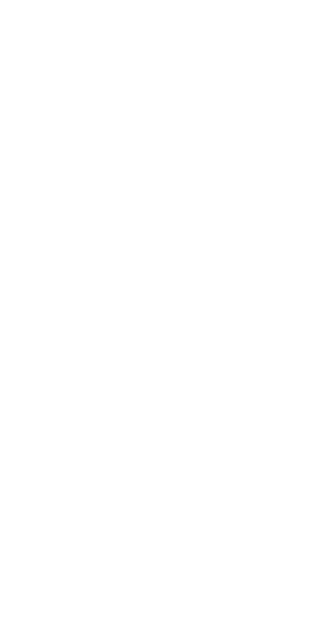 scroll, scrollTop: 0, scrollLeft: 0, axis: both 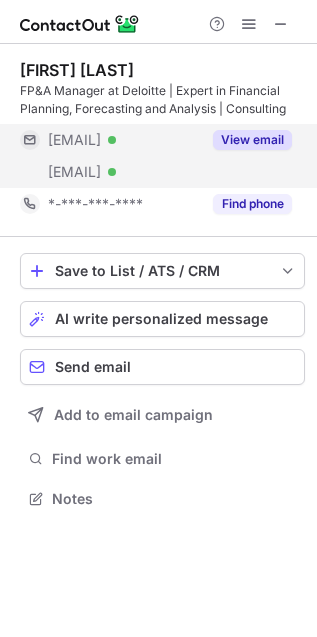 click on "View email" at bounding box center (252, 140) 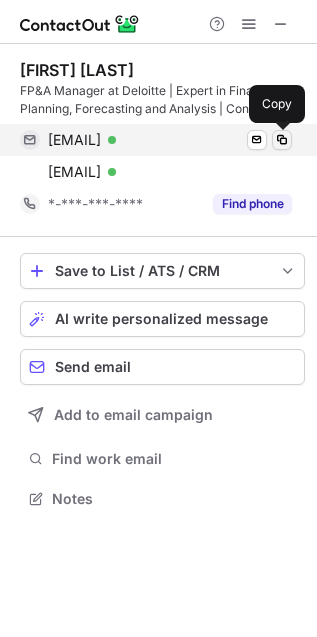 click at bounding box center (282, 140) 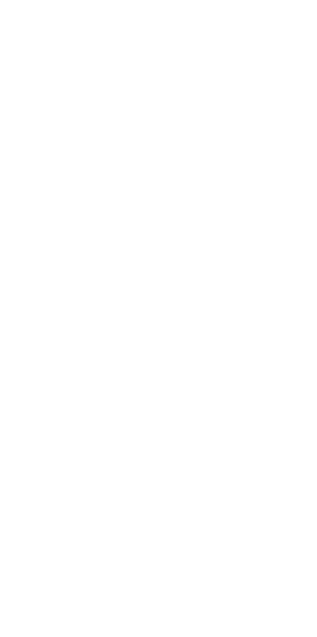 scroll, scrollTop: 0, scrollLeft: 0, axis: both 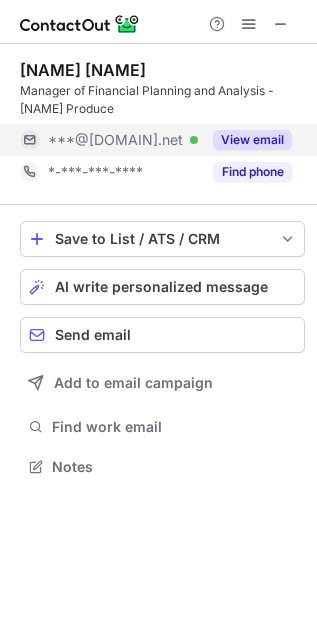 click on "View email" at bounding box center [252, 140] 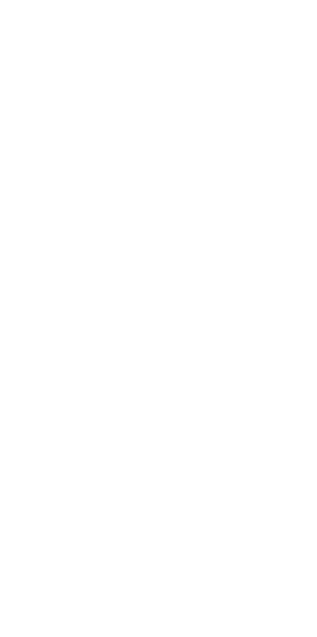 scroll, scrollTop: 0, scrollLeft: 0, axis: both 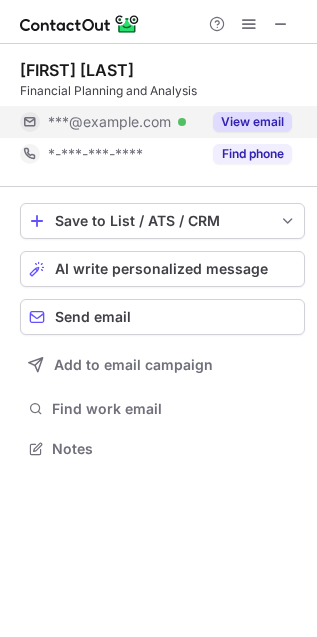 click on "View email" at bounding box center (252, 122) 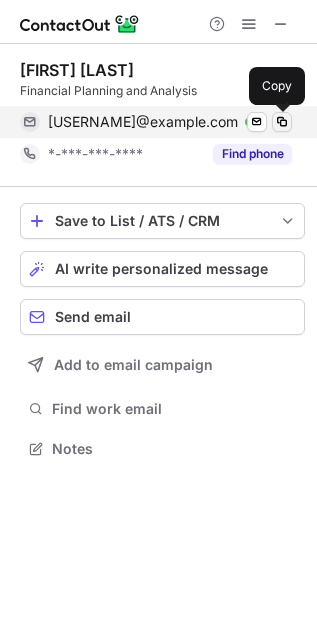 click at bounding box center (282, 122) 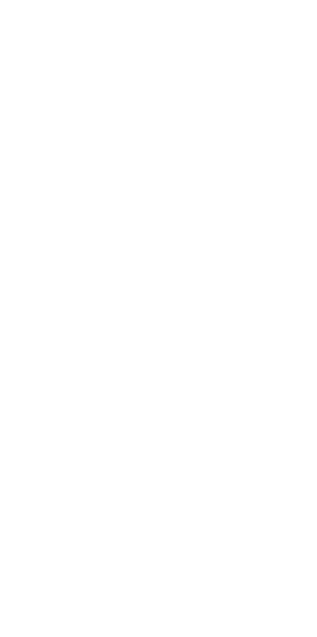 scroll, scrollTop: 0, scrollLeft: 0, axis: both 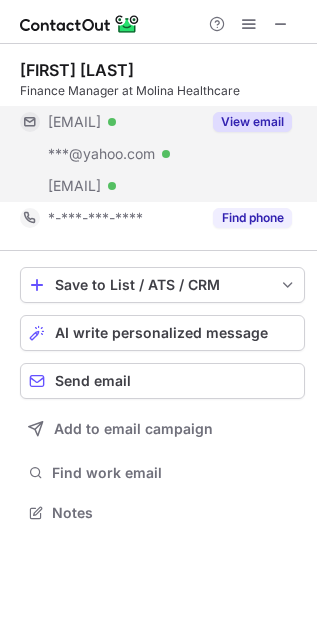 click on "View email" at bounding box center (252, 122) 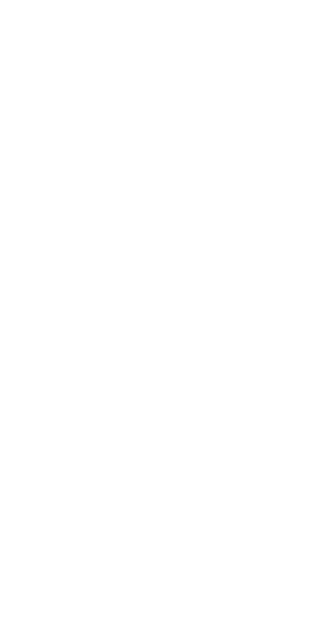 scroll, scrollTop: 0, scrollLeft: 0, axis: both 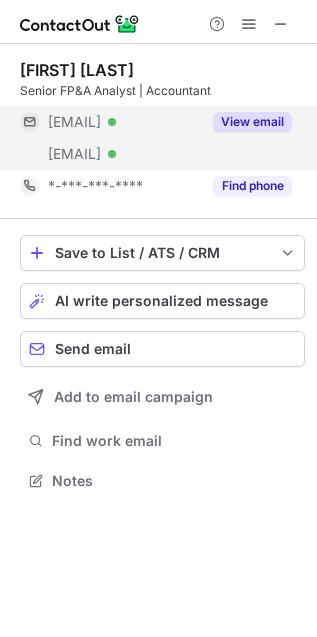 click on "View email" at bounding box center [252, 122] 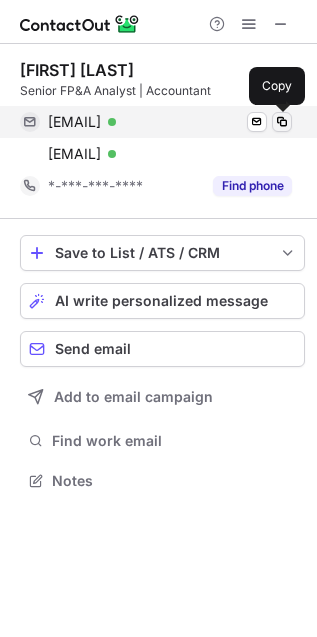 click at bounding box center (282, 122) 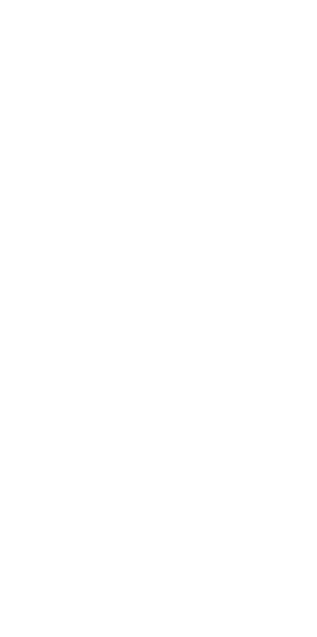 scroll, scrollTop: 0, scrollLeft: 0, axis: both 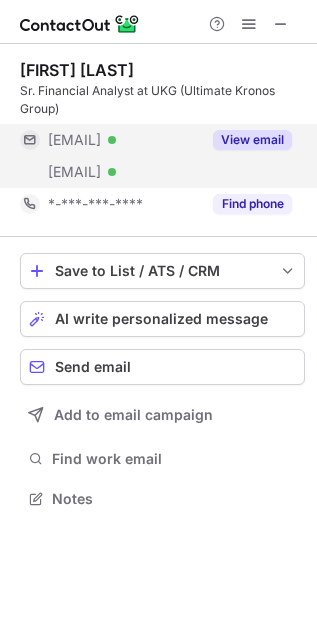 click on "View email" at bounding box center (252, 140) 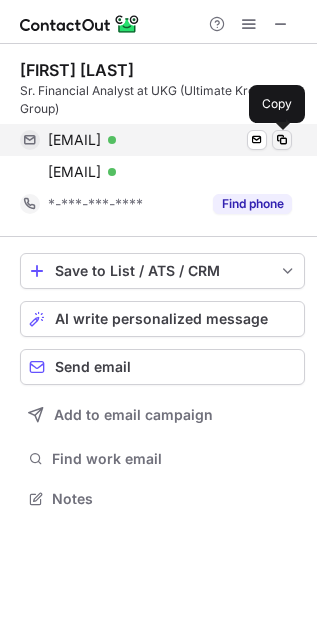 click at bounding box center [282, 140] 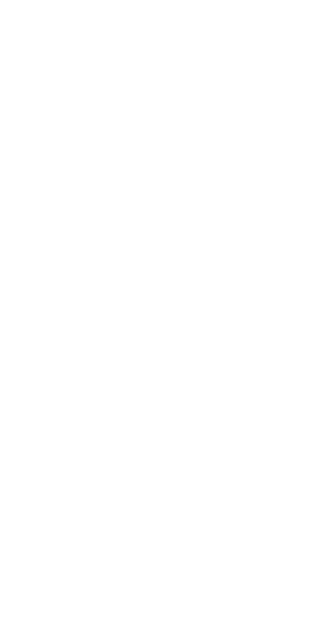 scroll, scrollTop: 0, scrollLeft: 0, axis: both 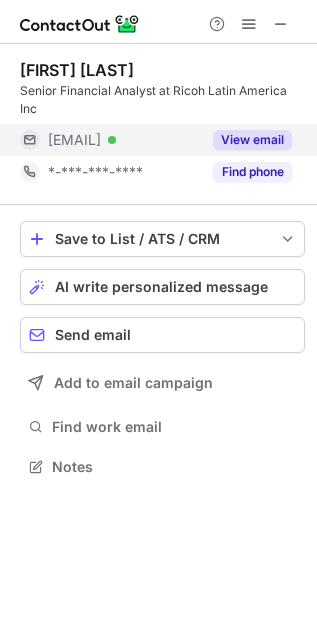 click on "View email" at bounding box center [252, 140] 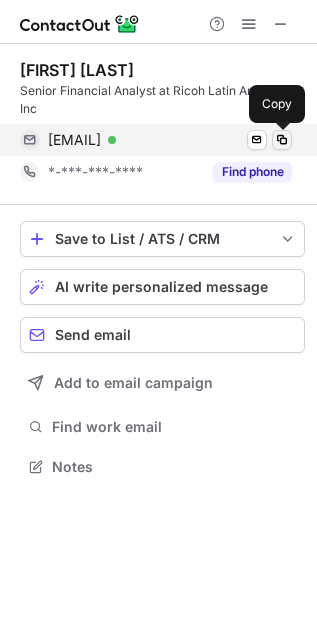 click at bounding box center (282, 140) 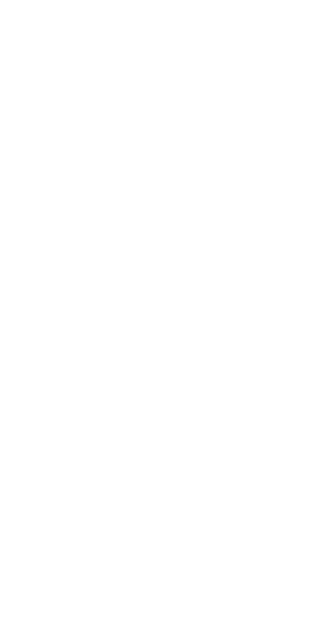 scroll, scrollTop: 0, scrollLeft: 0, axis: both 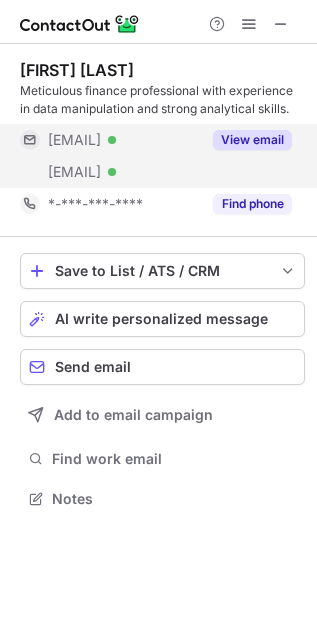 click on "View email" at bounding box center (252, 140) 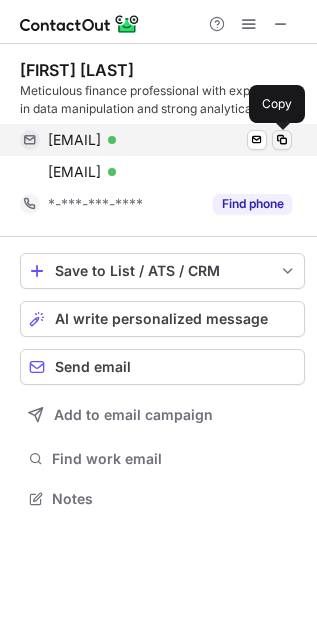 click at bounding box center [282, 140] 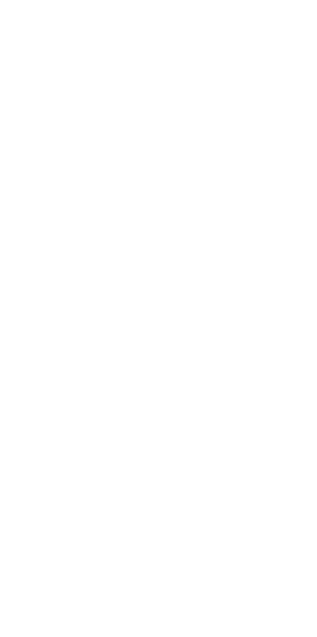 scroll, scrollTop: 0, scrollLeft: 0, axis: both 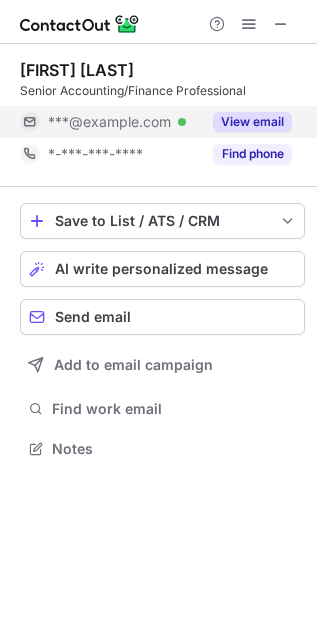 click on "View email" at bounding box center [252, 122] 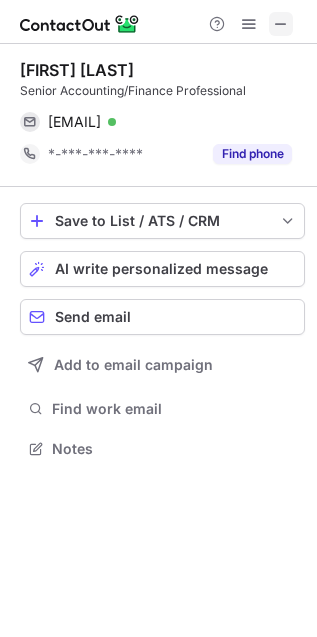 click at bounding box center (281, 24) 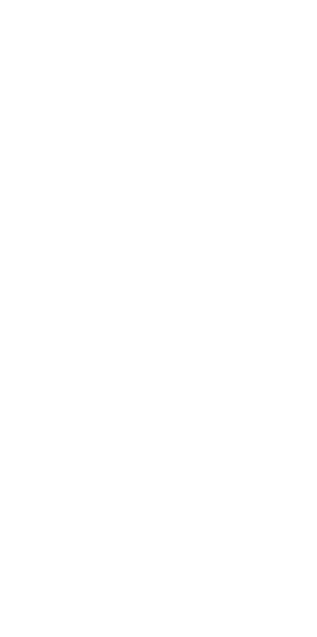scroll, scrollTop: 0, scrollLeft: 0, axis: both 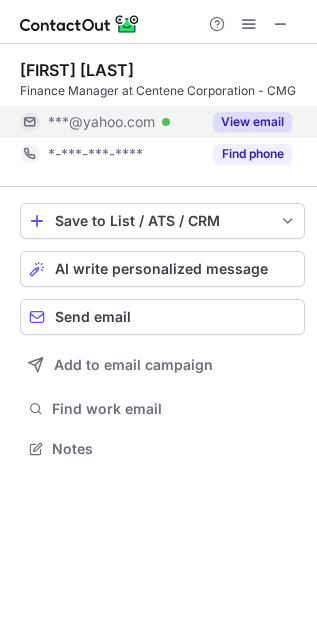 click on "View email" at bounding box center (252, 122) 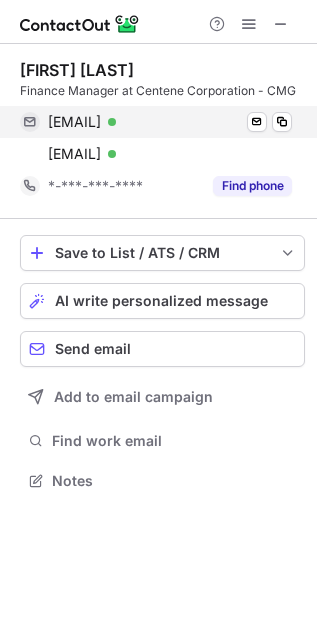 scroll, scrollTop: 9, scrollLeft: 10, axis: both 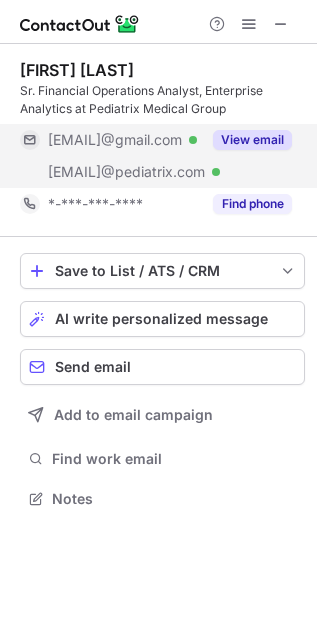 click on "View email" at bounding box center (252, 140) 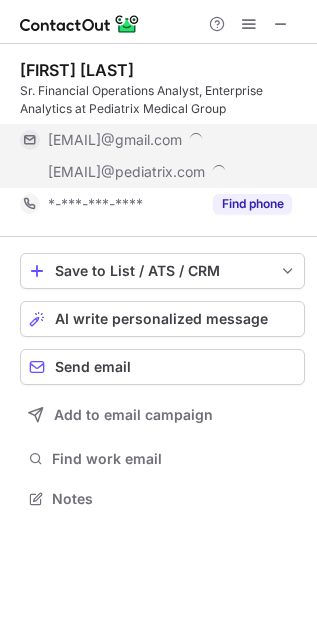 scroll, scrollTop: 9, scrollLeft: 10, axis: both 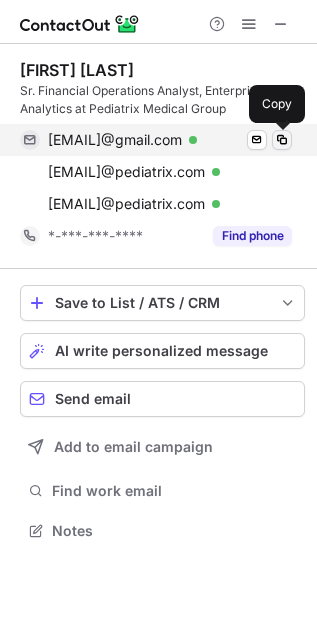 click at bounding box center [282, 140] 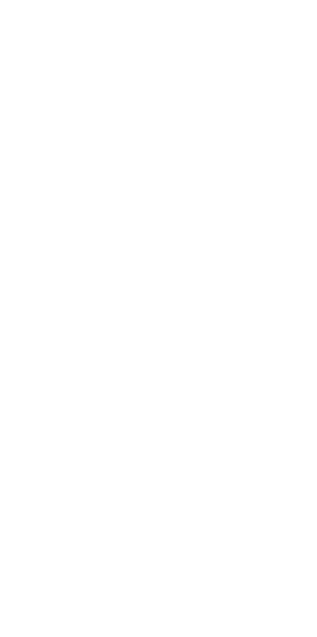 scroll, scrollTop: 0, scrollLeft: 0, axis: both 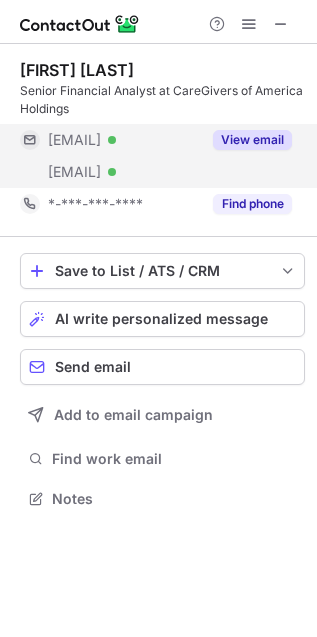 click on "View email" at bounding box center (252, 140) 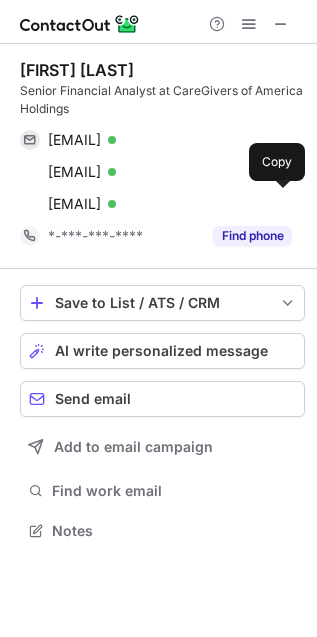 scroll, scrollTop: 9, scrollLeft: 10, axis: both 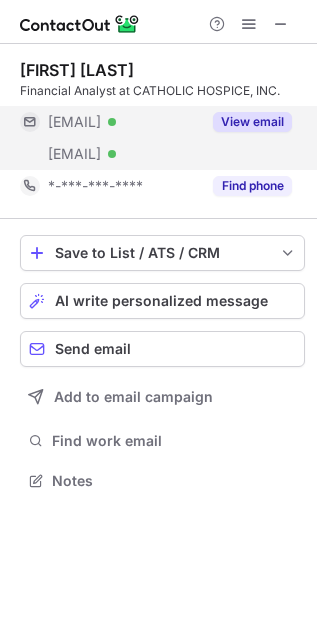 click on "View email" at bounding box center (252, 122) 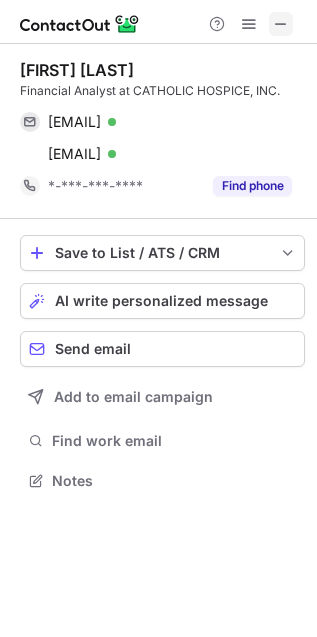 click at bounding box center (281, 24) 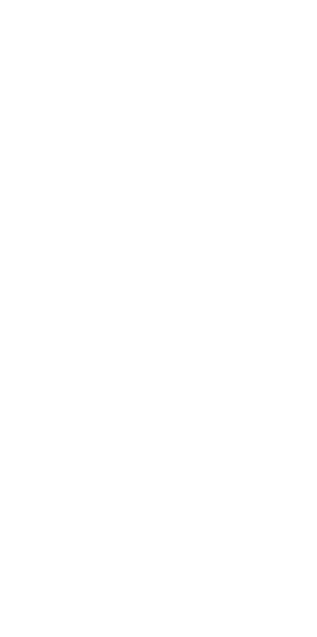 scroll, scrollTop: 0, scrollLeft: 0, axis: both 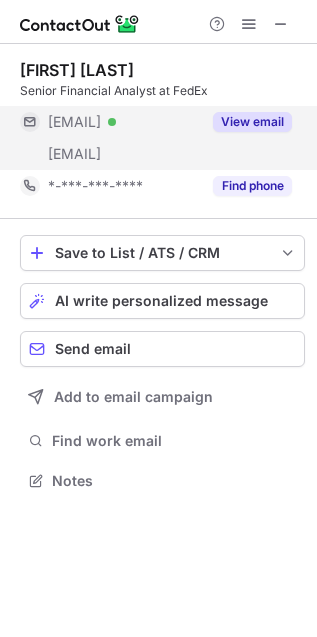 click on "View email" at bounding box center (252, 122) 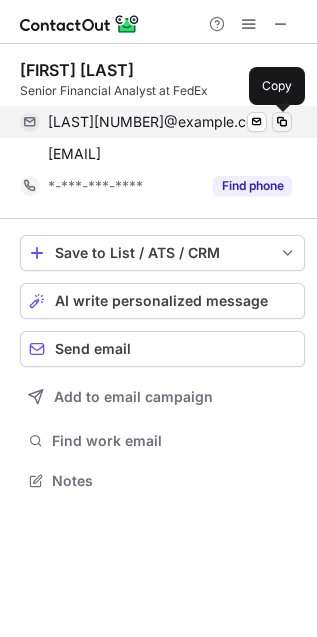 click at bounding box center [282, 122] 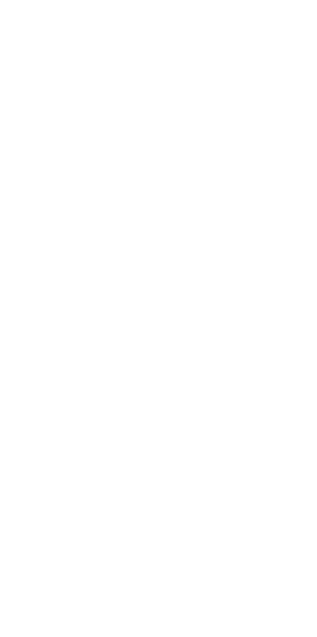 scroll, scrollTop: 0, scrollLeft: 0, axis: both 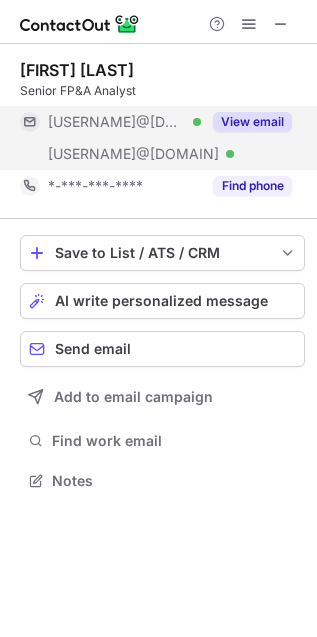 click on "View email" at bounding box center (252, 122) 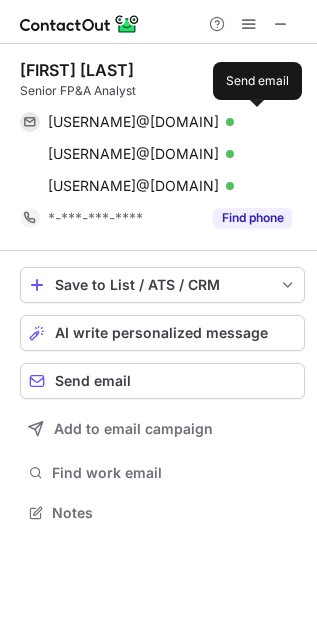 scroll, scrollTop: 9, scrollLeft: 10, axis: both 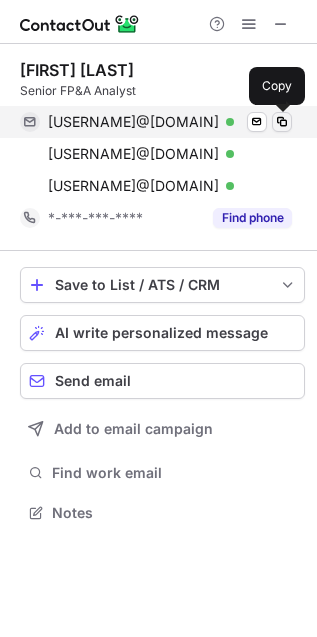 click at bounding box center [282, 122] 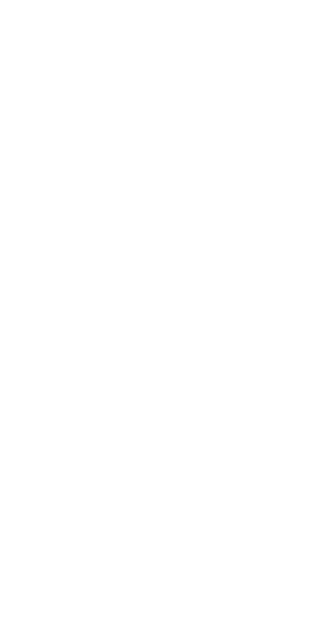scroll, scrollTop: 0, scrollLeft: 0, axis: both 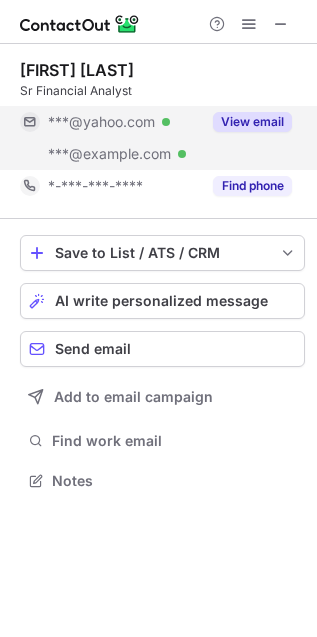 click on "View email" at bounding box center (246, 122) 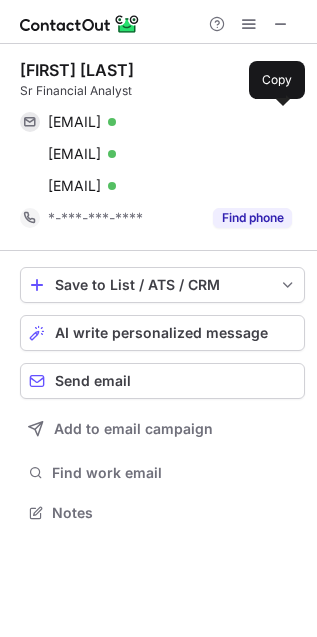 scroll, scrollTop: 9, scrollLeft: 10, axis: both 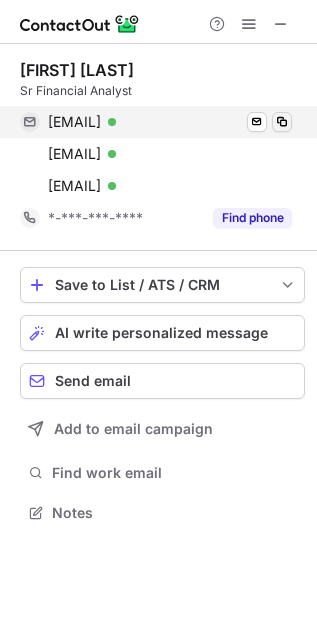 click at bounding box center (282, 122) 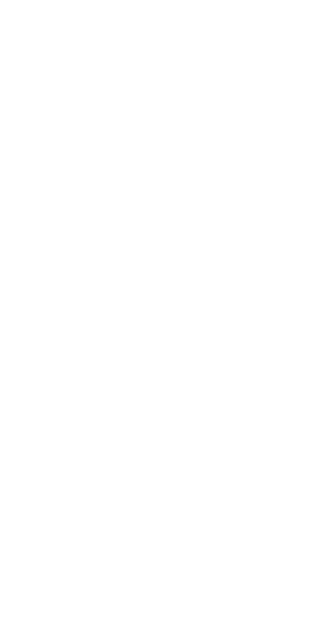 scroll, scrollTop: 0, scrollLeft: 0, axis: both 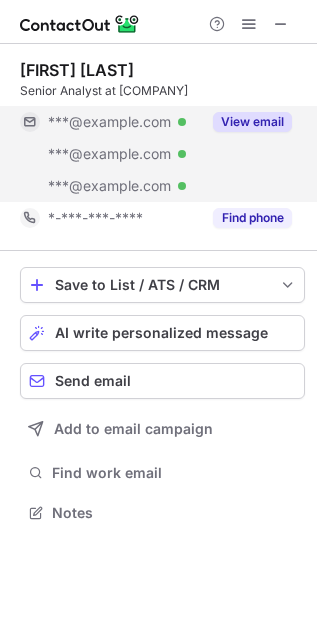 click on "View email" at bounding box center [252, 122] 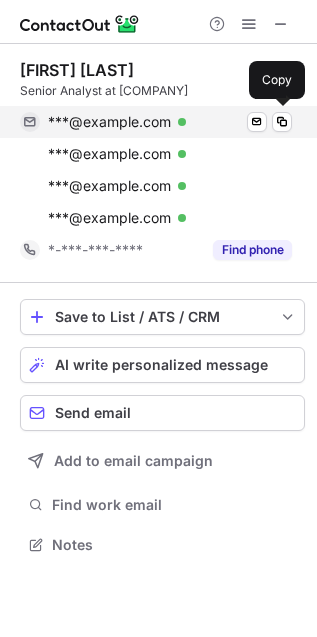 scroll, scrollTop: 9, scrollLeft: 10, axis: both 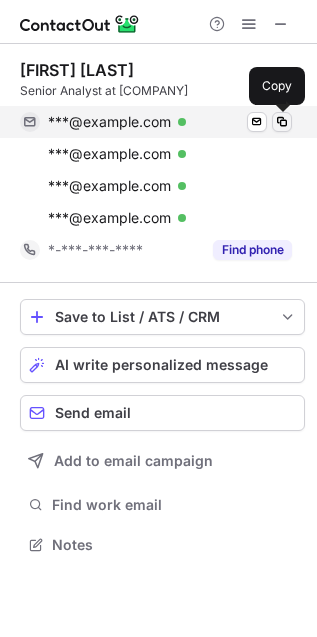 click at bounding box center (282, 122) 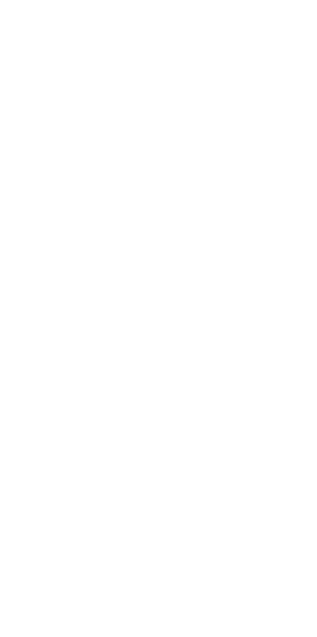 scroll, scrollTop: 0, scrollLeft: 0, axis: both 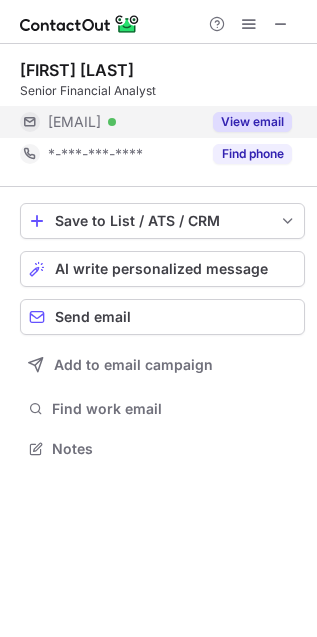 click on "View email" at bounding box center [252, 122] 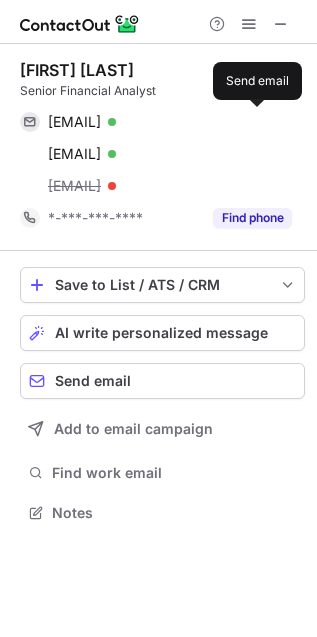 scroll, scrollTop: 9, scrollLeft: 10, axis: both 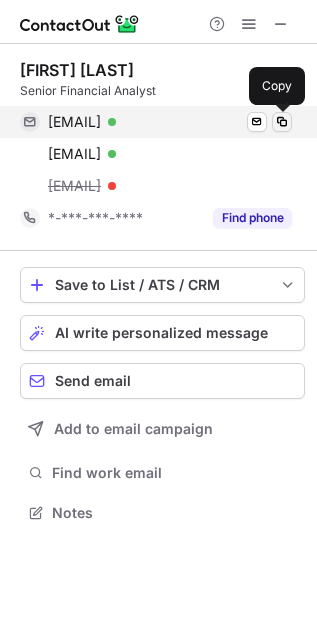 click at bounding box center (282, 122) 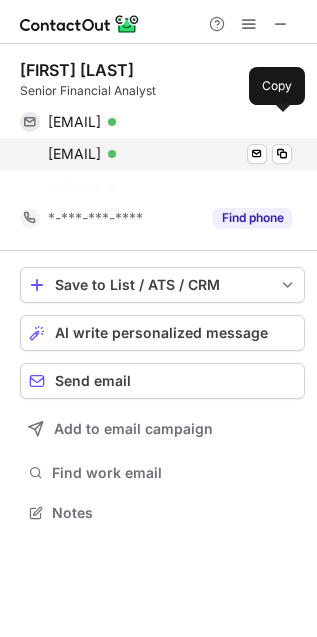 scroll, scrollTop: 467, scrollLeft: 317, axis: both 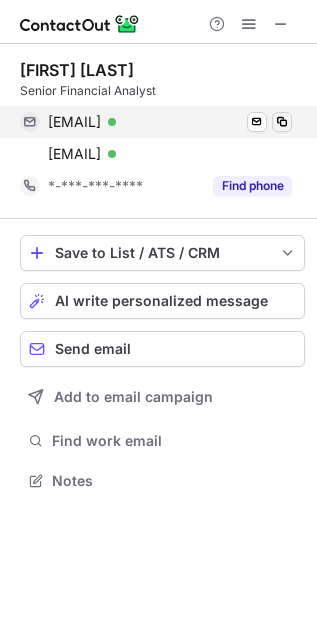 click at bounding box center (282, 122) 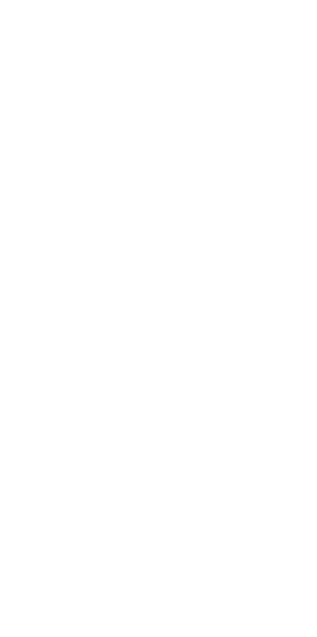 scroll, scrollTop: 0, scrollLeft: 0, axis: both 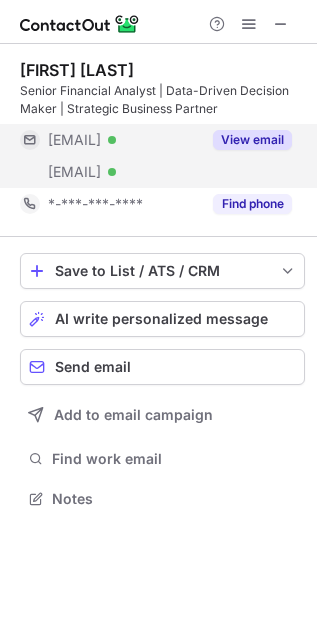 click on "View email" at bounding box center [252, 140] 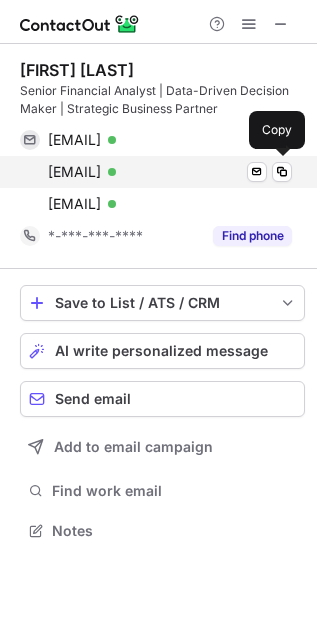 scroll, scrollTop: 9, scrollLeft: 10, axis: both 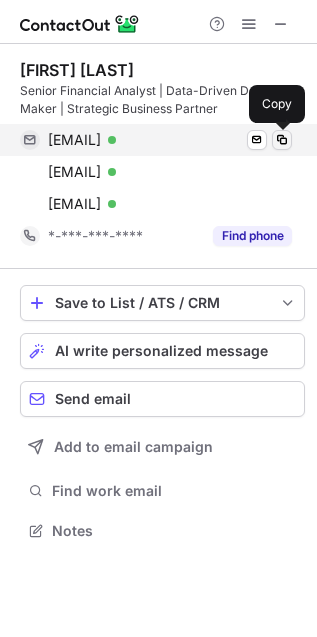 click at bounding box center [282, 140] 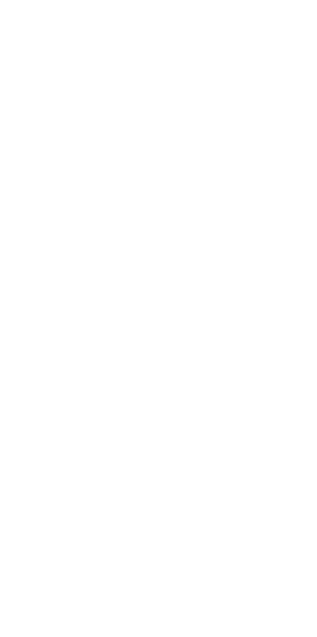scroll, scrollTop: 0, scrollLeft: 0, axis: both 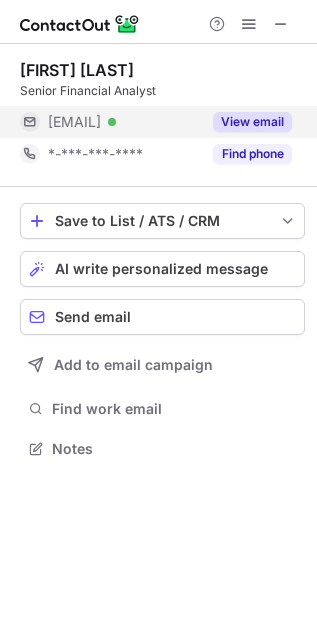 click on "View email" at bounding box center [252, 122] 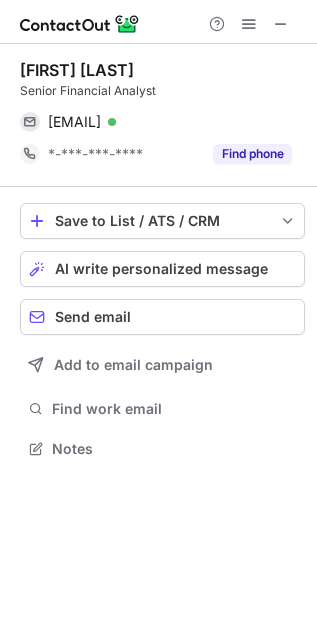 click on "[FIRST] [LAST] [TITLE] [EMAIL] [VERIFIED] Send email Copy [PHONE] Find phone Save to List / ATS / CRM List Select Lever Connect Greenhouse Connect Salesforce Connect Hubspot Connect Bullhorn Connect Zapier (100+ Applications) Connect Request a new integration AI write personalized message Send email Add to email campaign Find work email Notes" at bounding box center [158, 261] 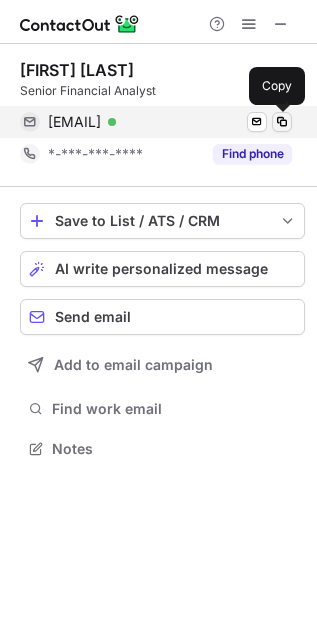 click at bounding box center (282, 122) 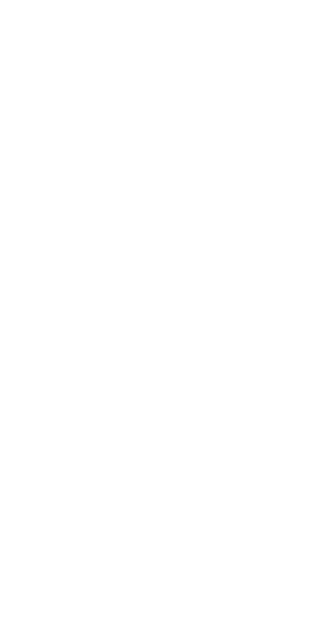 scroll, scrollTop: 0, scrollLeft: 0, axis: both 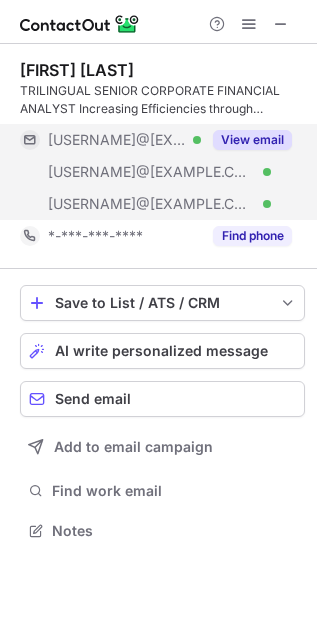 click on "View email" at bounding box center [252, 140] 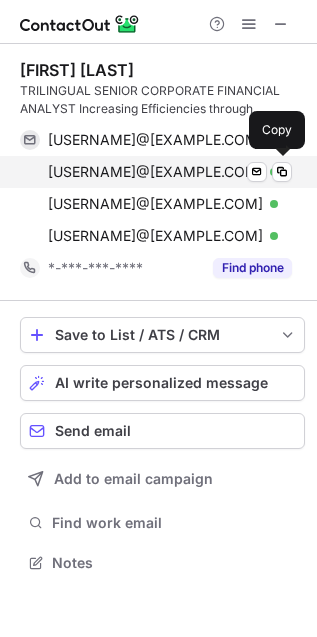 scroll, scrollTop: 9, scrollLeft: 10, axis: both 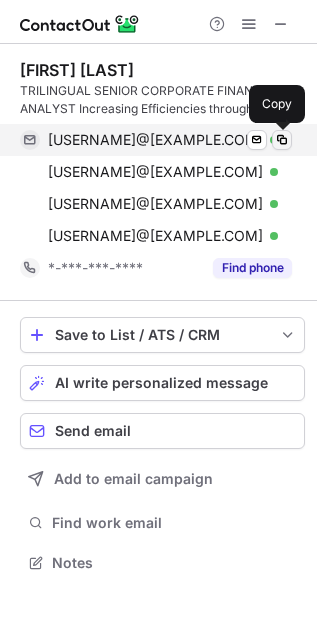 click at bounding box center [282, 140] 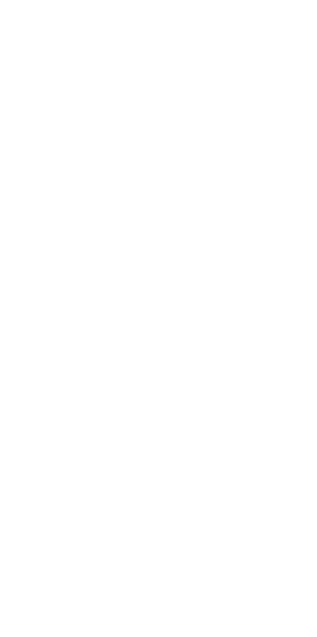scroll, scrollTop: 0, scrollLeft: 0, axis: both 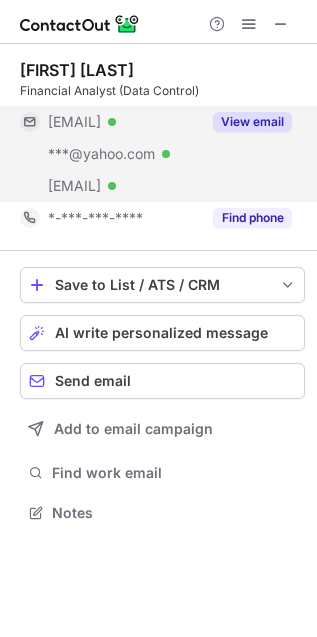 click on "View email" at bounding box center (252, 122) 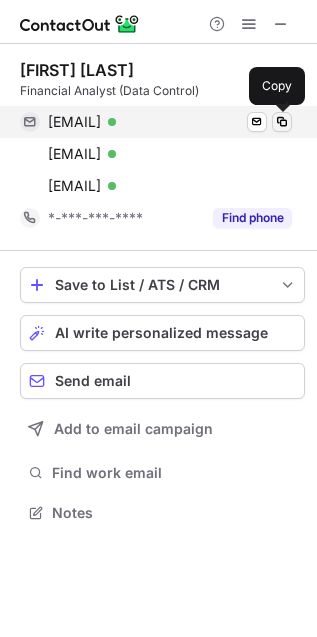 click at bounding box center [282, 122] 